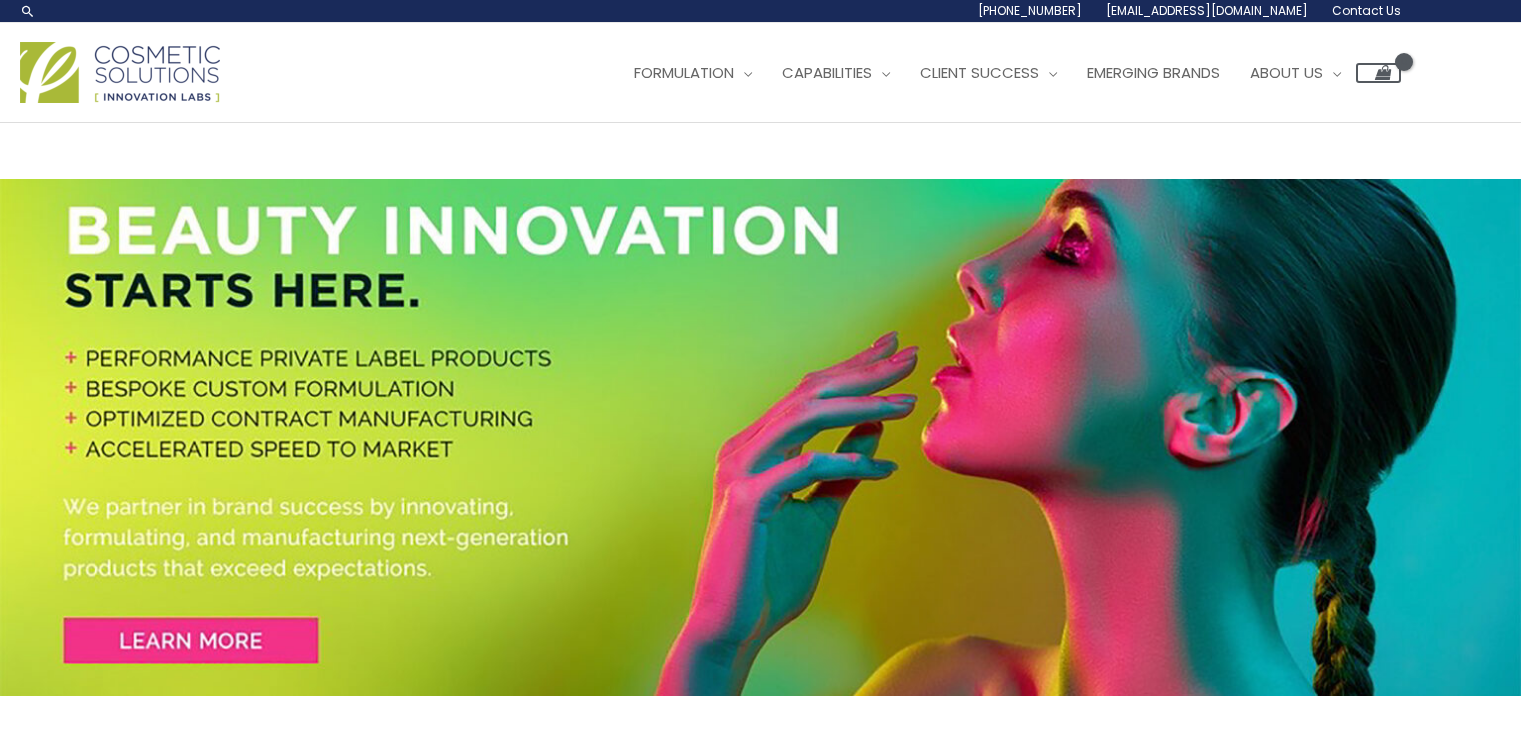 scroll, scrollTop: 0, scrollLeft: 0, axis: both 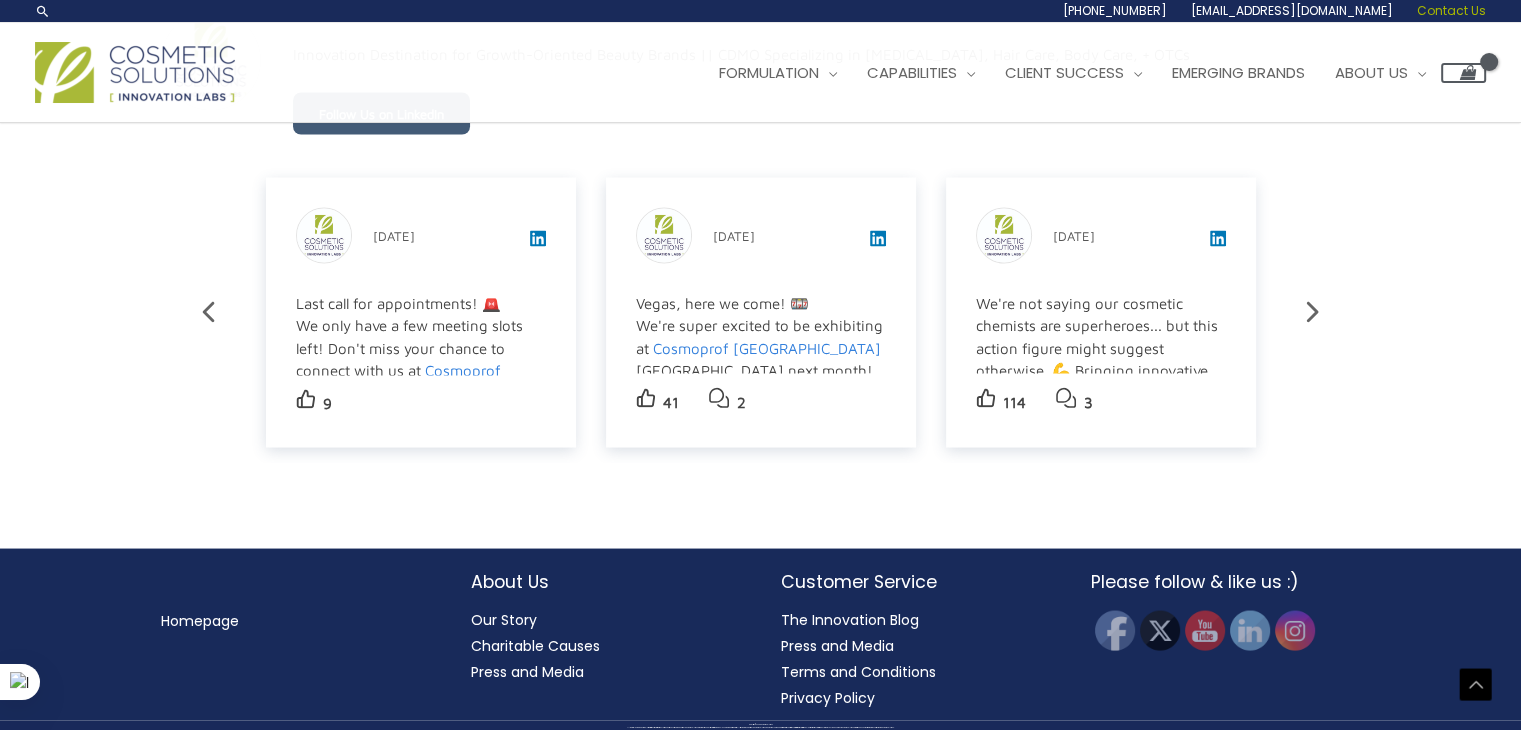 click on "Contact Us" at bounding box center (1451, 10) 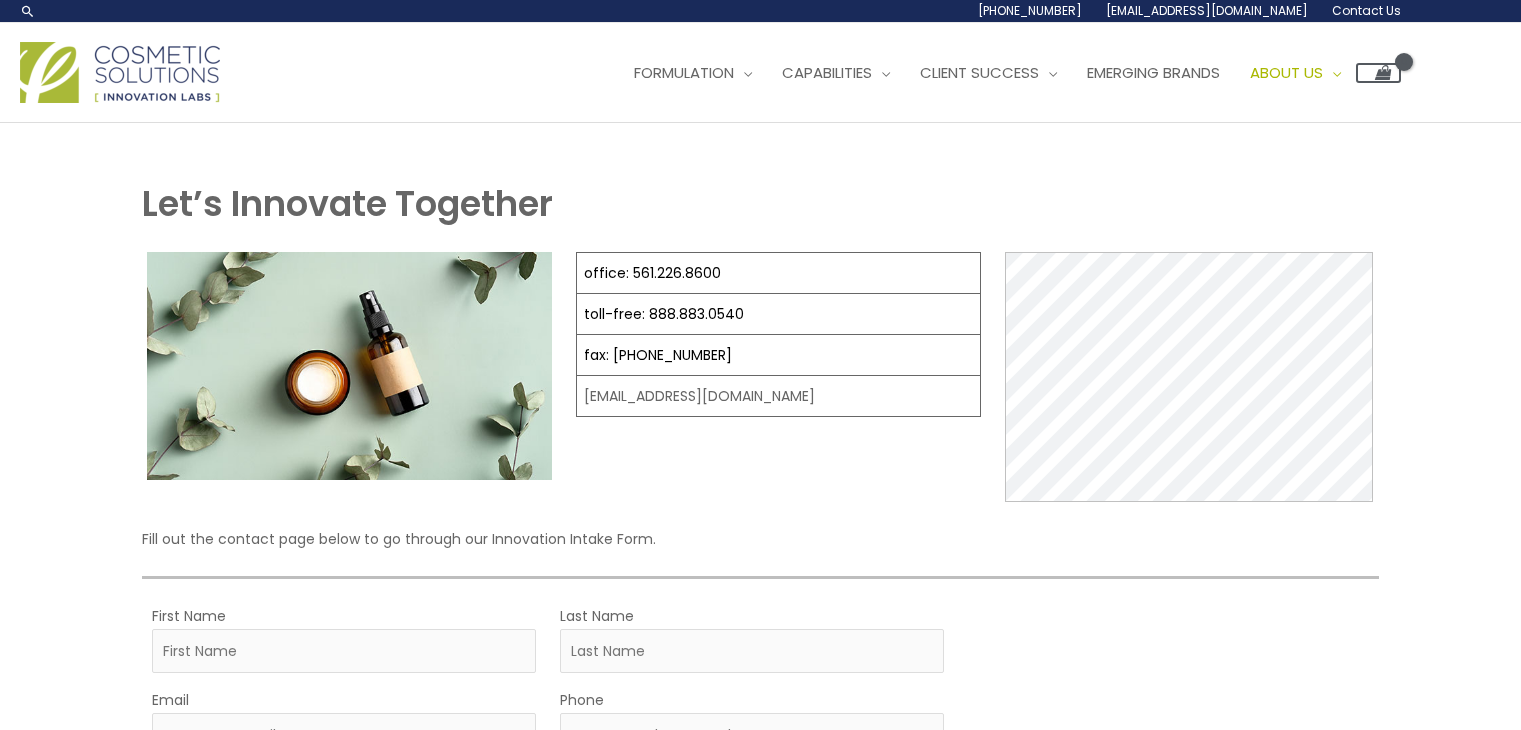 scroll, scrollTop: 0, scrollLeft: 0, axis: both 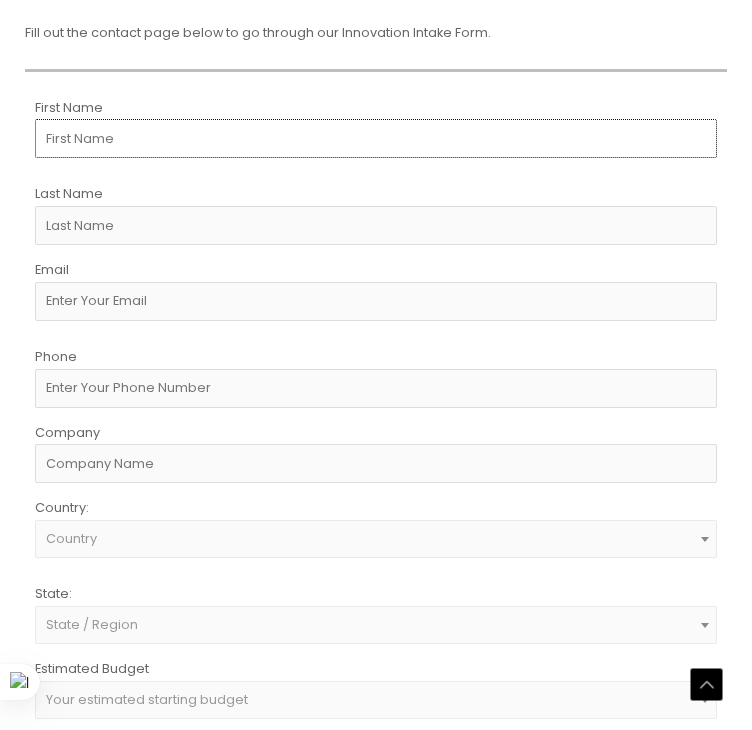 click on "First Name" at bounding box center [376, 138] 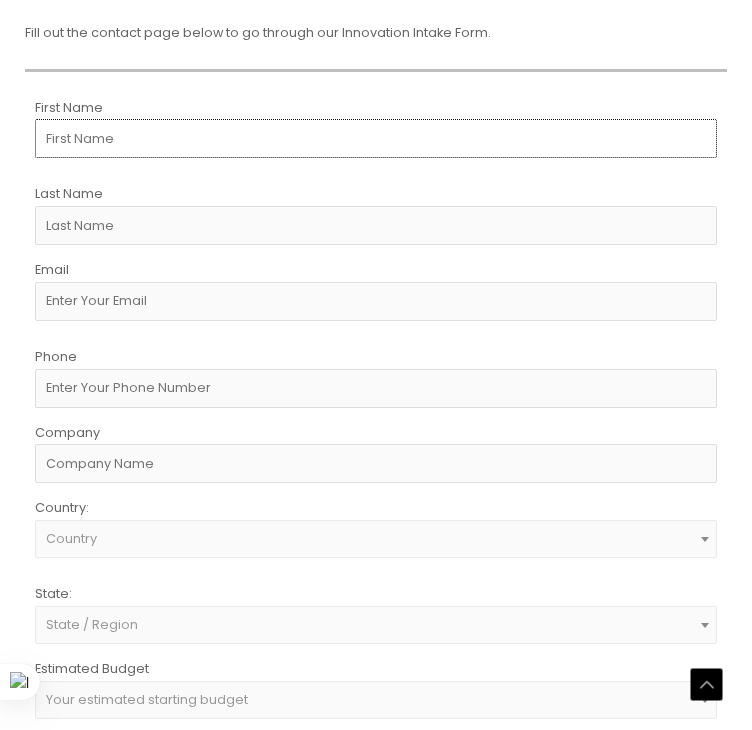 paste on "Yana" 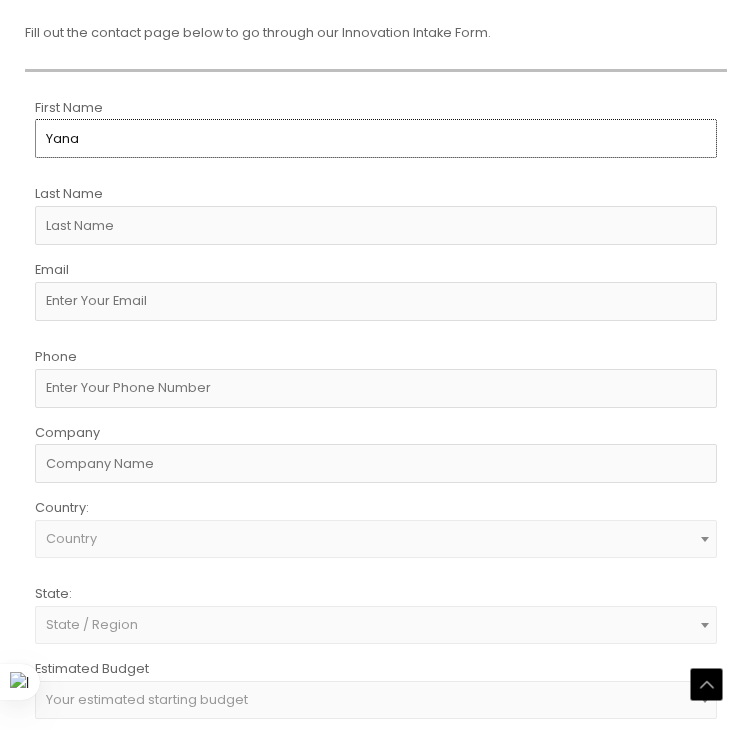 type on "Yana" 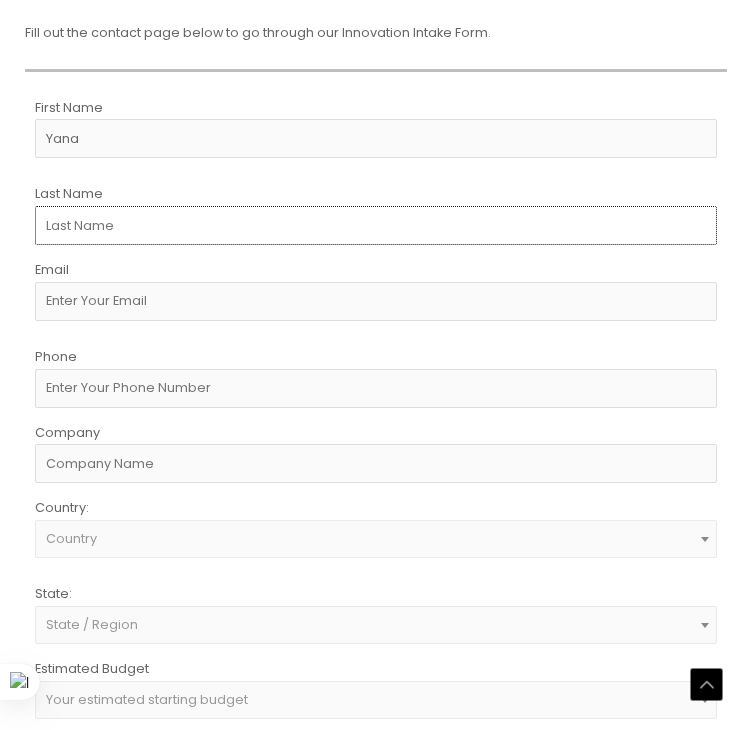 click on "Last Name" at bounding box center (376, 225) 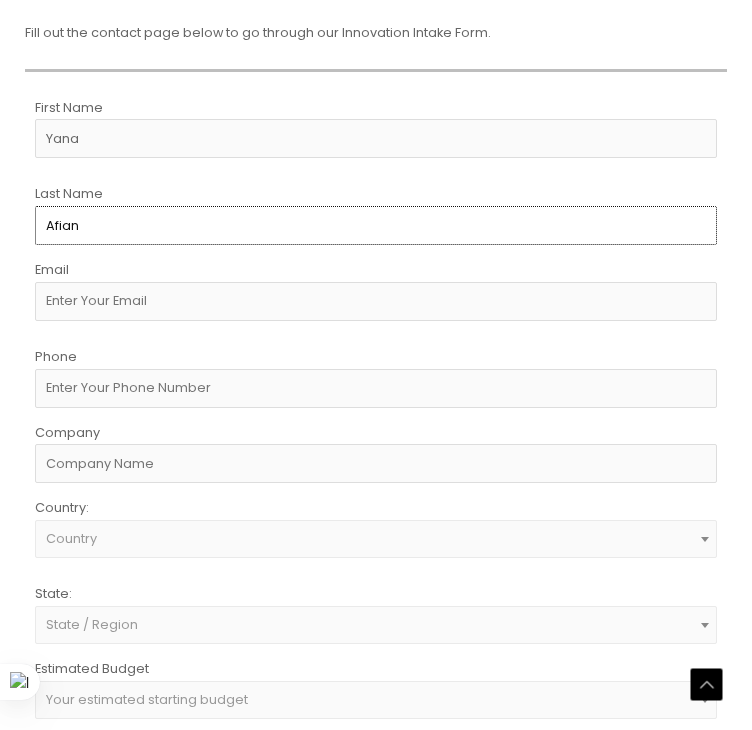 type on "Afian" 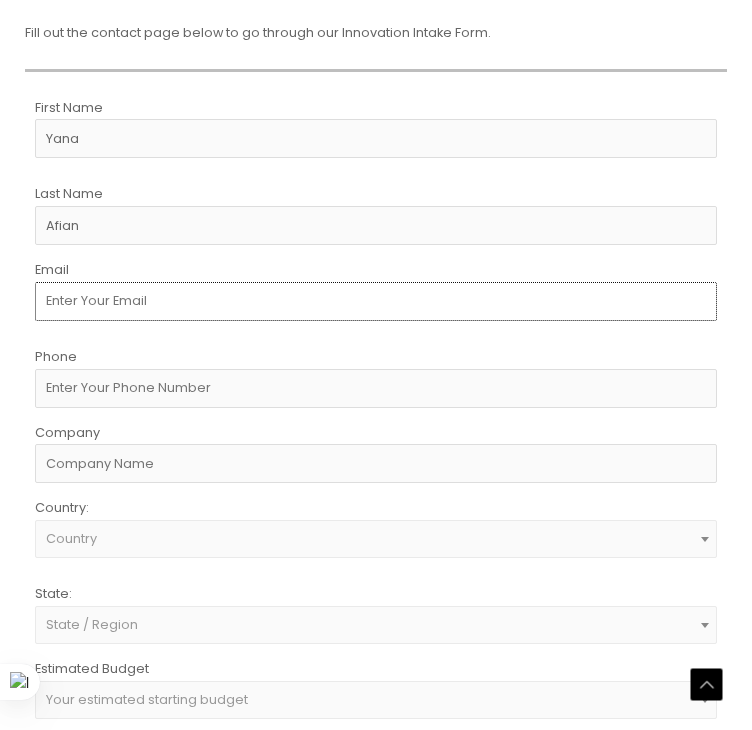 click on "Email" at bounding box center (376, 301) 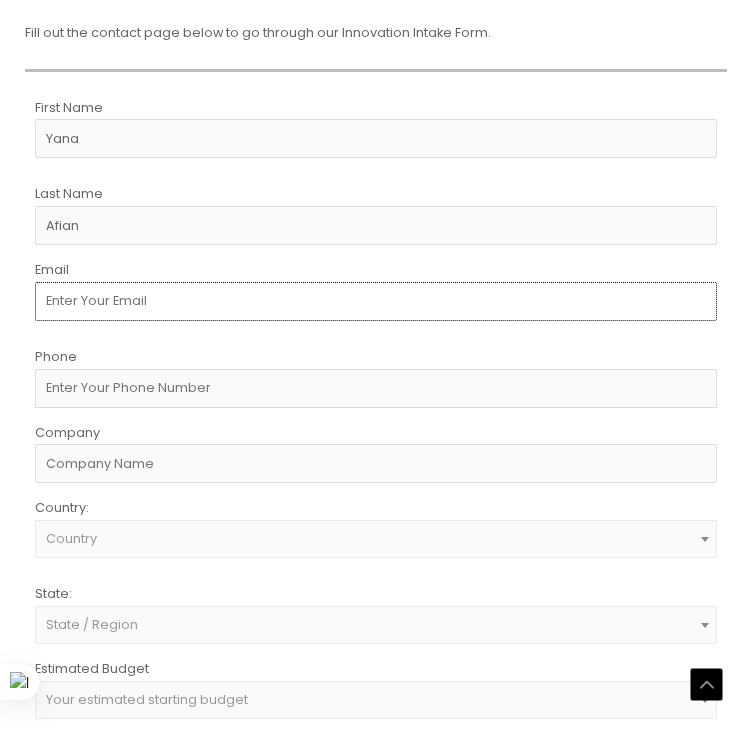 paste on "[EMAIL_ADDRESS][DOMAIN_NAME]" 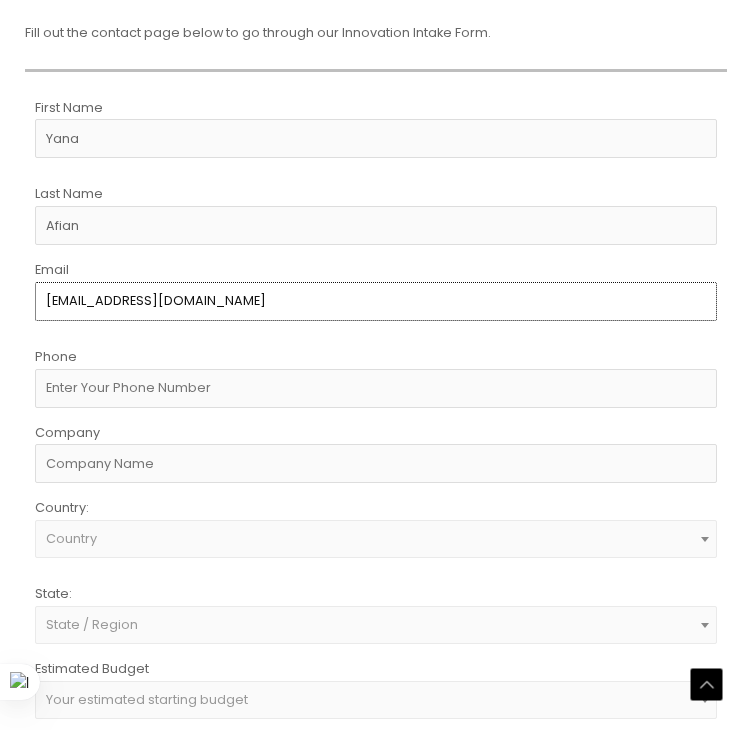 type on "[EMAIL_ADDRESS][DOMAIN_NAME]" 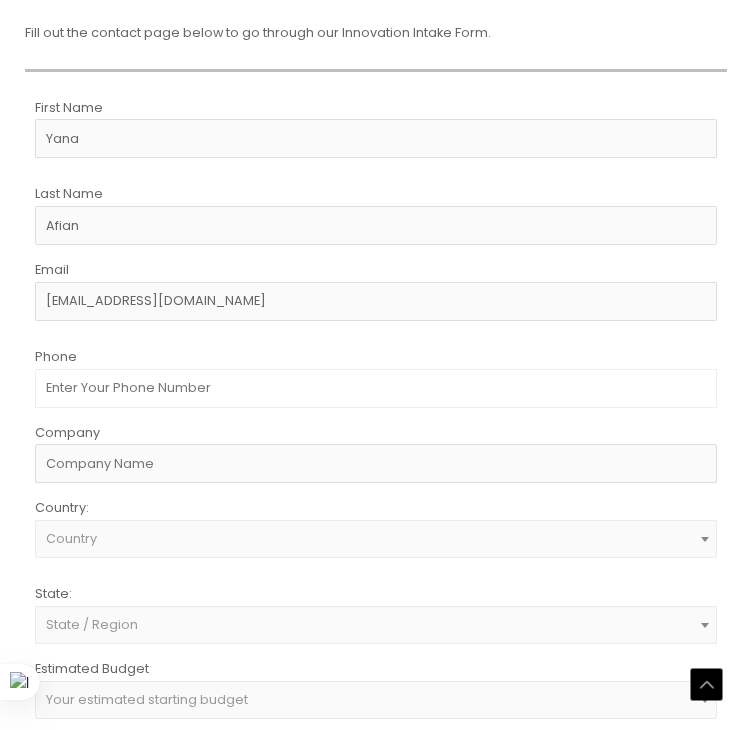 click on "Phone" at bounding box center [376, 388] 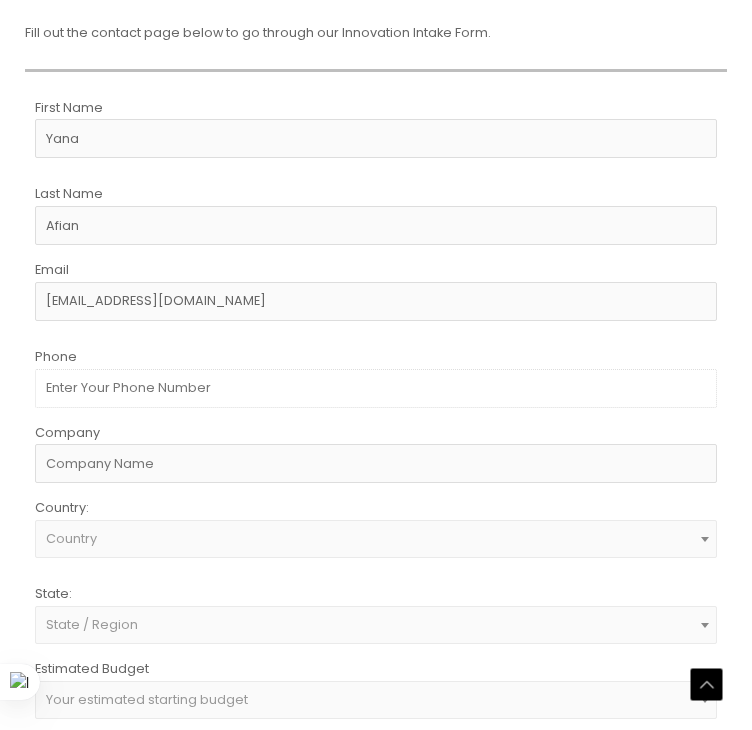 paste on "16465298458" 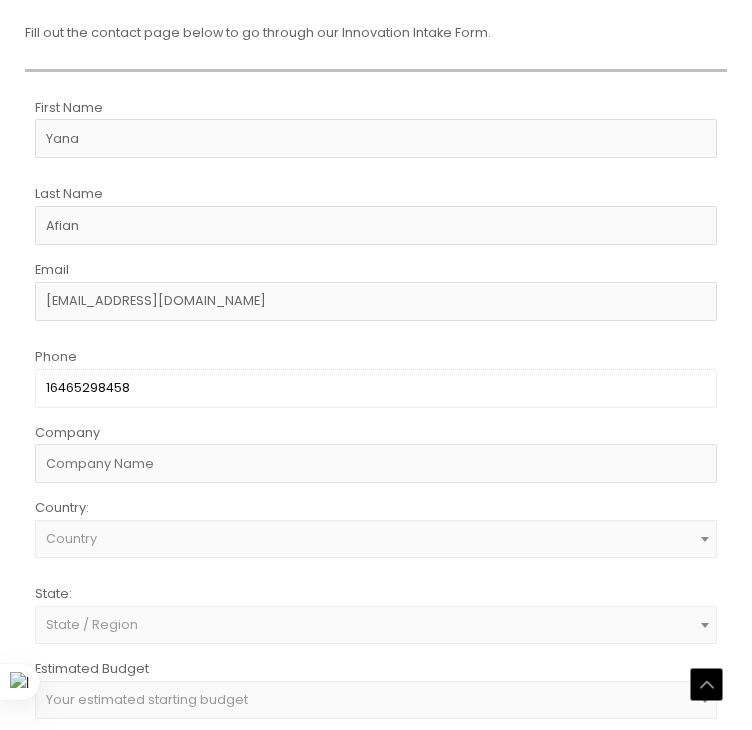 type on "16465298458" 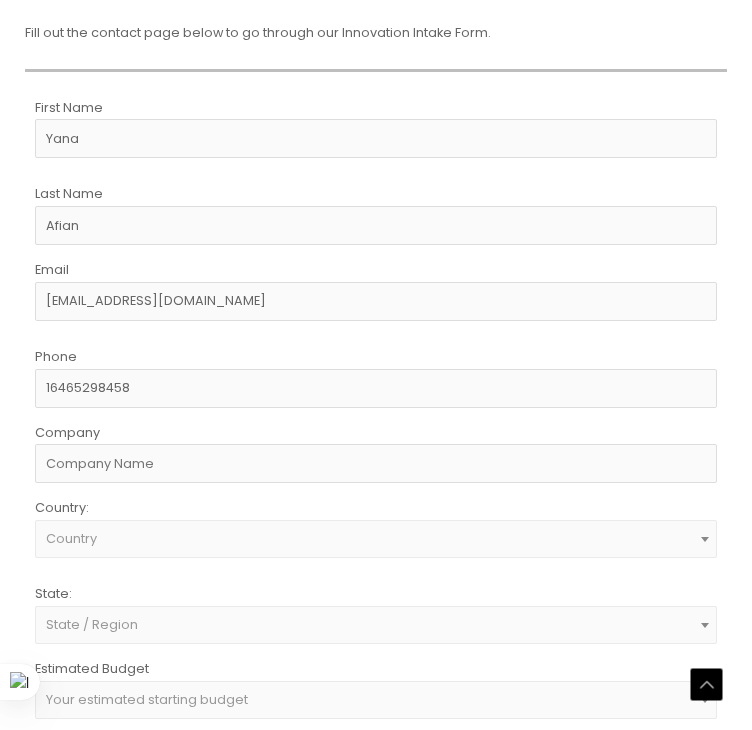 click on "First Name
[PERSON_NAME]
Last Name
Afian
Email
[EMAIL_ADDRESS][DOMAIN_NAME]
Phone
[PHONE_NUMBER]
Company
Country:
Select country [GEOGRAPHIC_DATA] [GEOGRAPHIC_DATA] [GEOGRAPHIC_DATA] [GEOGRAPHIC_DATA] [GEOGRAPHIC_DATA] [GEOGRAPHIC_DATA] [US_STATE] [GEOGRAPHIC_DATA] [GEOGRAPHIC_DATA] [GEOGRAPHIC_DATA] [GEOGRAPHIC_DATA] [GEOGRAPHIC_DATA][PERSON_NAME][GEOGRAPHIC_DATA] [GEOGRAPHIC_DATA] [GEOGRAPHIC_DATA] [GEOGRAPHIC_DATA] [GEOGRAPHIC_DATA] [GEOGRAPHIC_DATA] [GEOGRAPHIC_DATA] [GEOGRAPHIC_DATA] [GEOGRAPHIC_DATA] [GEOGRAPHIC_DATA] [GEOGRAPHIC_DATA] [GEOGRAPHIC_DATA] [GEOGRAPHIC_DATA] [GEOGRAPHIC_DATA] [GEOGRAPHIC_DATA] [GEOGRAPHIC_DATA] [GEOGRAPHIC_DATA], [GEOGRAPHIC_DATA] [GEOGRAPHIC_DATA] [GEOGRAPHIC_DATA] [GEOGRAPHIC_DATA] [GEOGRAPHIC_DATA] [GEOGRAPHIC_DATA] [GEOGRAPHIC_DATA] [GEOGRAPHIC_DATA] [GEOGRAPHIC_DATA] [GEOGRAPHIC_DATA] [GEOGRAPHIC_DATA] [GEOGRAPHIC_DATA] [GEOGRAPHIC_DATA] [GEOGRAPHIC_DATA] [GEOGRAPHIC_DATA] [GEOGRAPHIC_DATA] [GEOGRAPHIC_DATA] [GEOGRAPHIC_DATA] [GEOGRAPHIC_DATA] [GEOGRAPHIC_DATA] [GEOGRAPHIC_DATA] [GEOGRAPHIC_DATA][PERSON_NAME] [GEOGRAPHIC_DATA] [GEOGRAPHIC_DATA] [GEOGRAPHIC_DATA], [GEOGRAPHIC_DATA], [GEOGRAPHIC_DATA] [GEOGRAPHIC_DATA] [PERSON_NAME][GEOGRAPHIC_DATA] [GEOGRAPHIC_DATA]/[GEOGRAPHIC_DATA] [GEOGRAPHIC_DATA] [GEOGRAPHIC_DATA] [GEOGRAPHIC_DATA] [GEOGRAPHIC_DATA] [GEOGRAPHIC_DATA] [GEOGRAPHIC_DATA][PERSON_NAME][GEOGRAPHIC_DATA] [GEOGRAPHIC_DATA] [GEOGRAPHIC_DATA] [GEOGRAPHIC_DATA] [GEOGRAPHIC_DATA] [GEOGRAPHIC_DATA] [GEOGRAPHIC_DATA]" at bounding box center [376, 572] 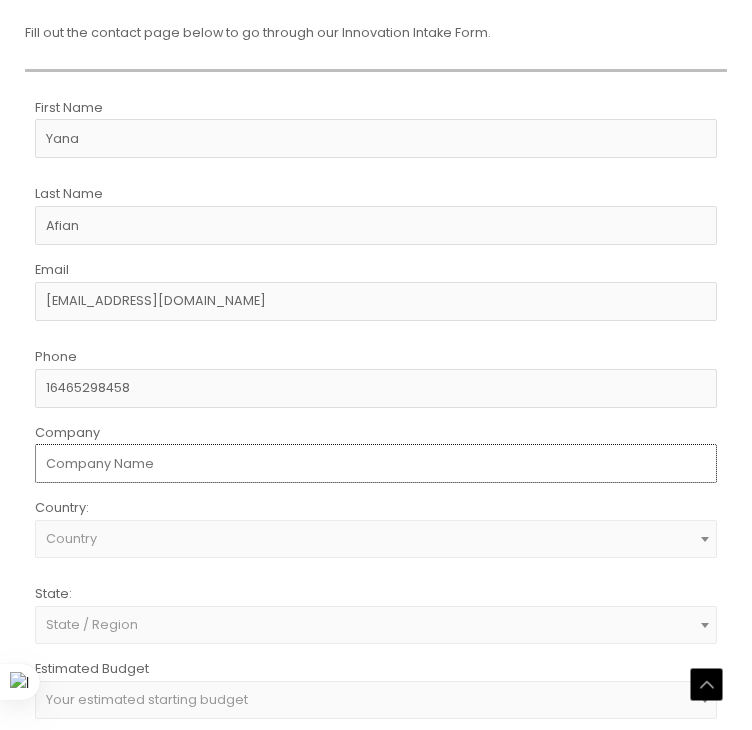 click on "Company" at bounding box center [376, 463] 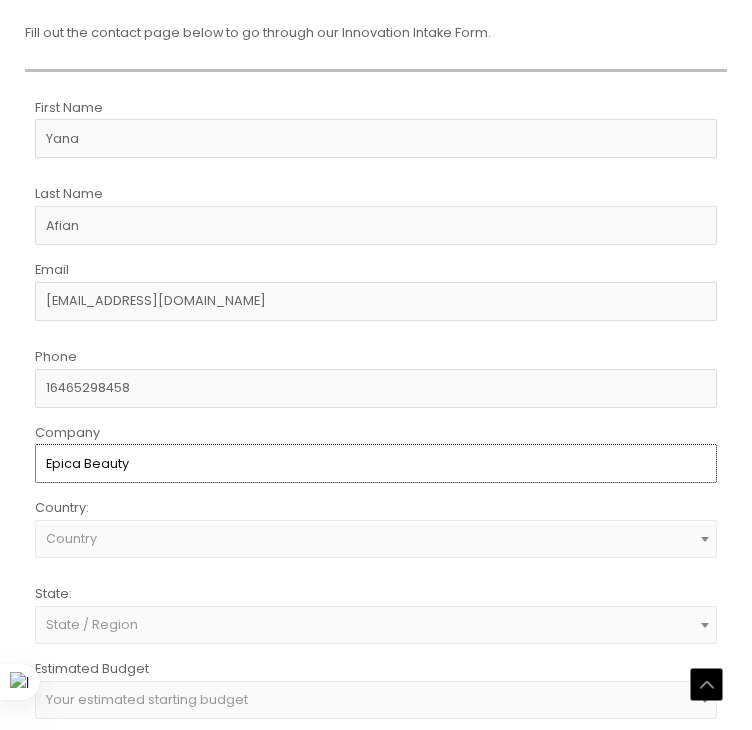 type on "Epica Beauty" 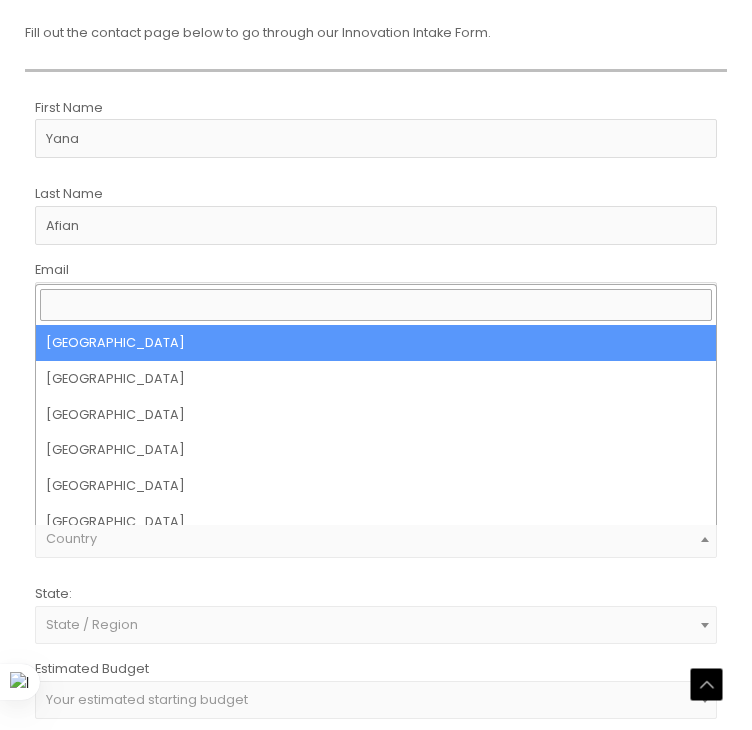 click on "Country" at bounding box center (376, 539) 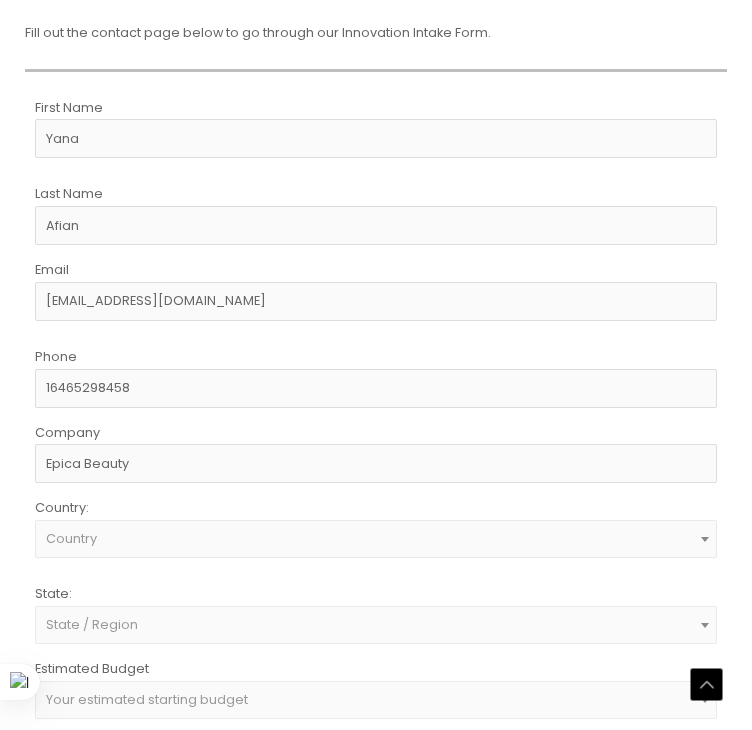 click on "Country" at bounding box center (376, 539) 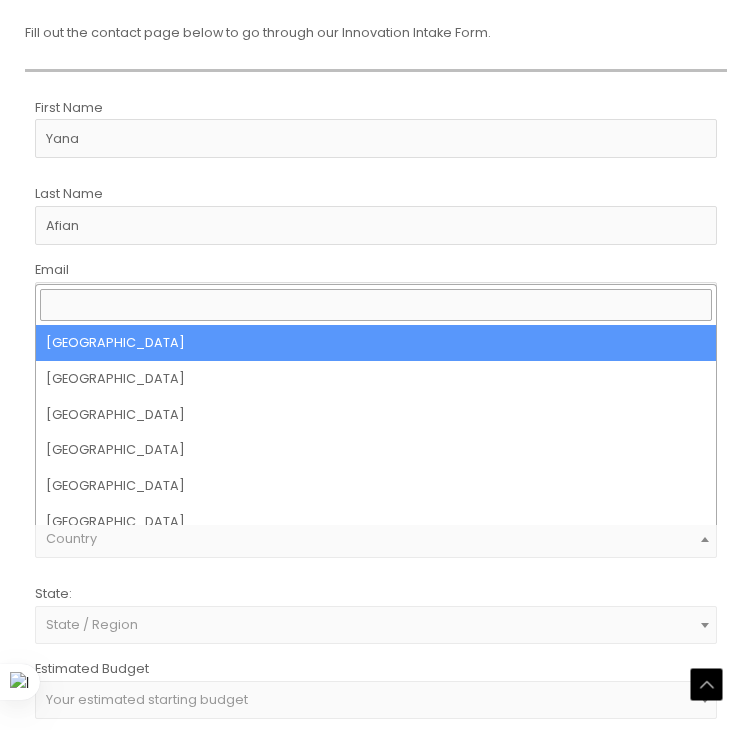 select on "[GEOGRAPHIC_DATA]" 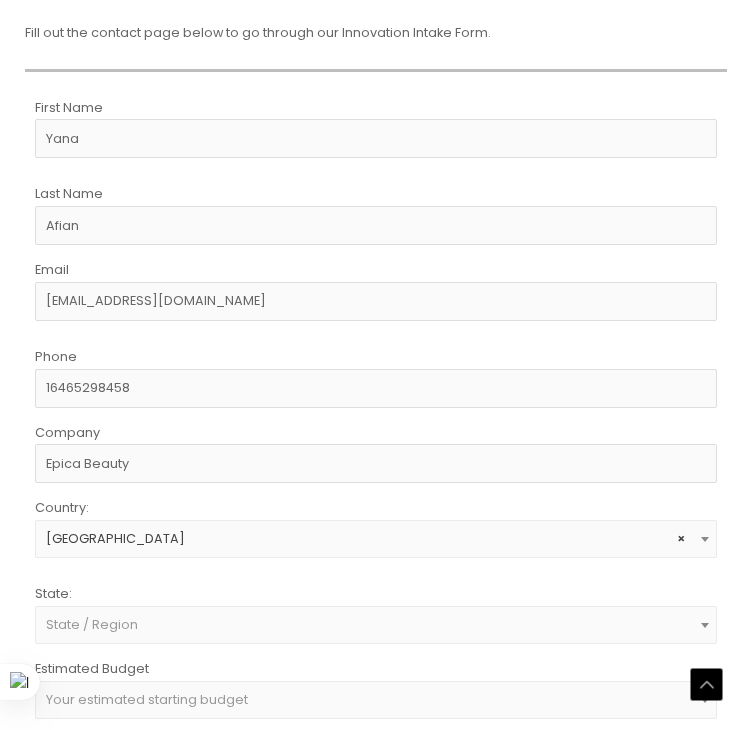 scroll, scrollTop: 1192, scrollLeft: 0, axis: vertical 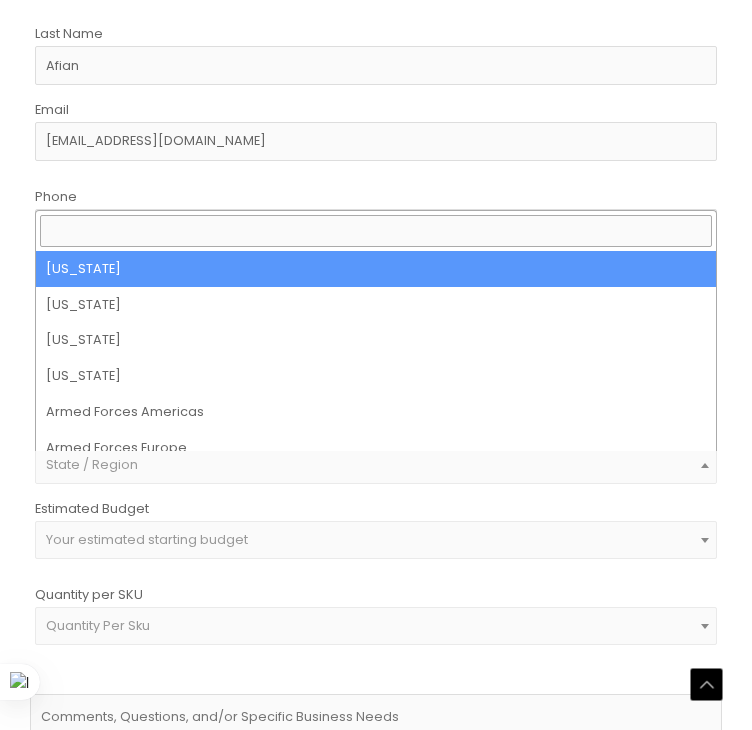 click on "State / Region" at bounding box center (376, 464) 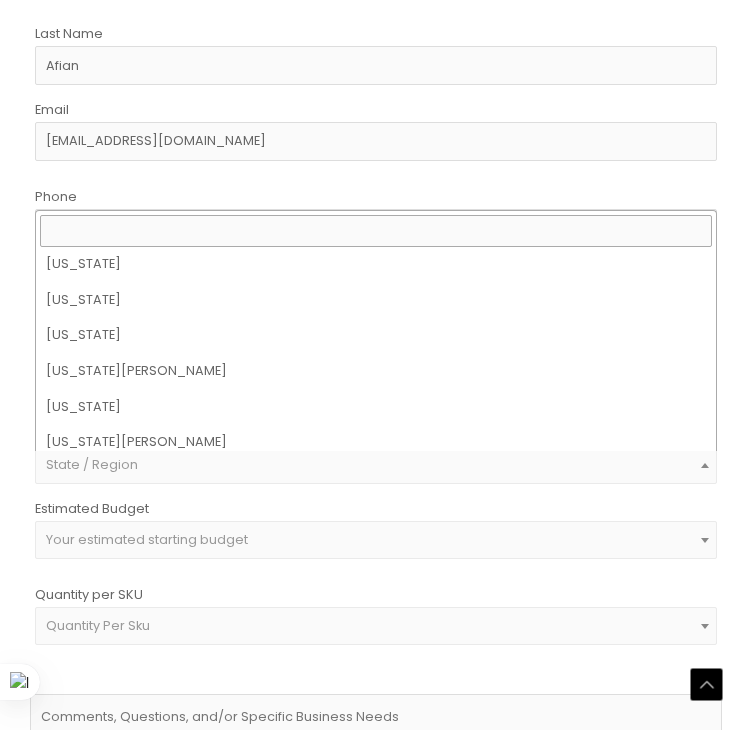 scroll, scrollTop: 1220, scrollLeft: 0, axis: vertical 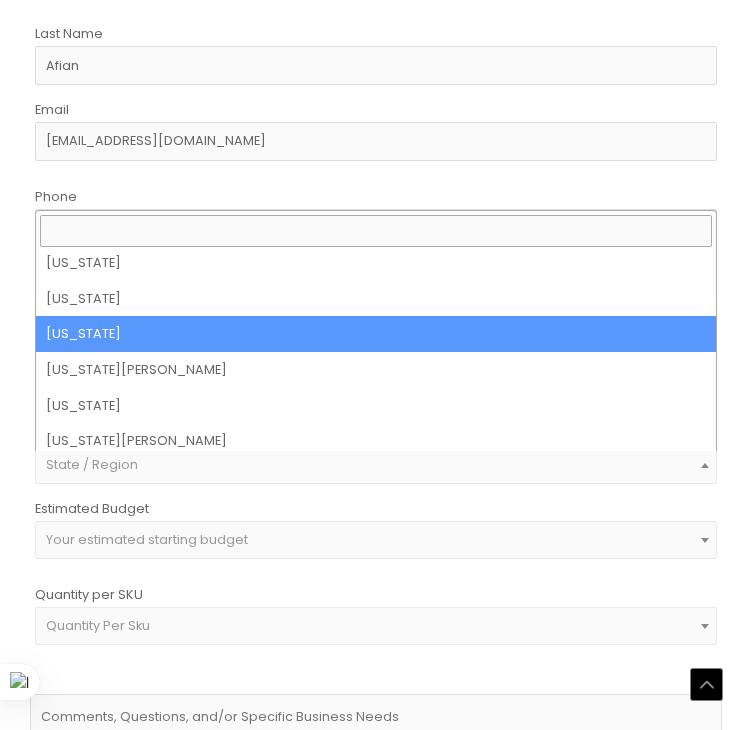 select on "[US_STATE]" 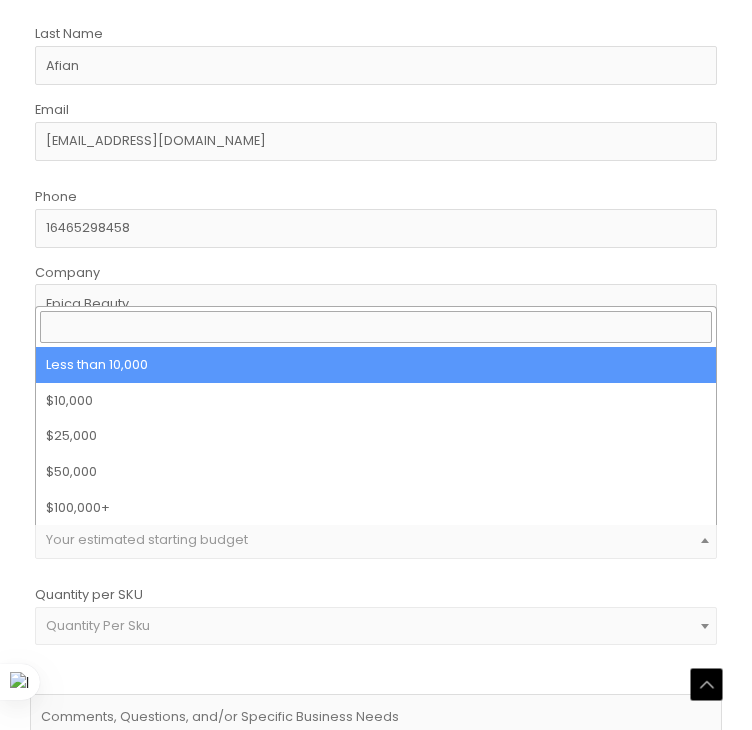 click on "Your estimated starting budget" at bounding box center [147, 539] 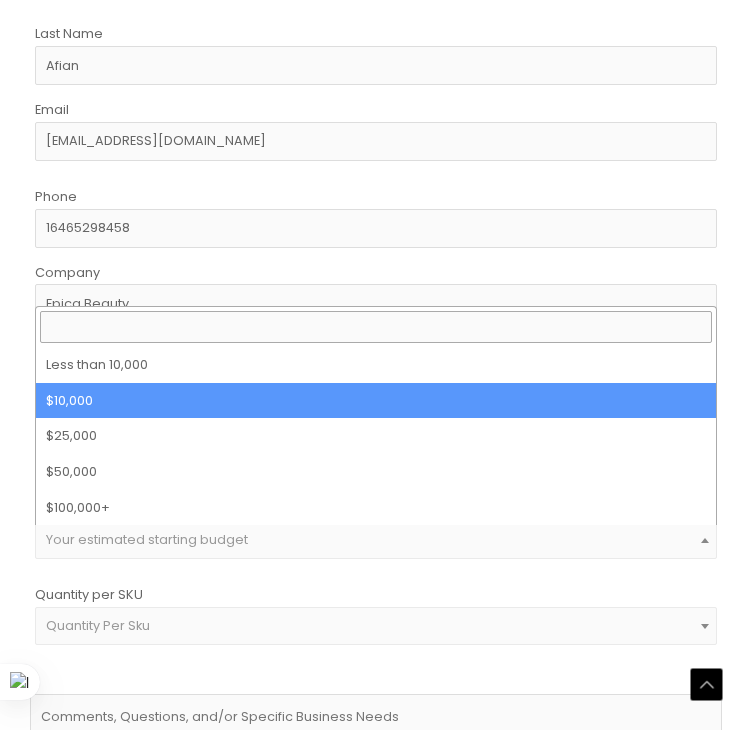 select on "10000" 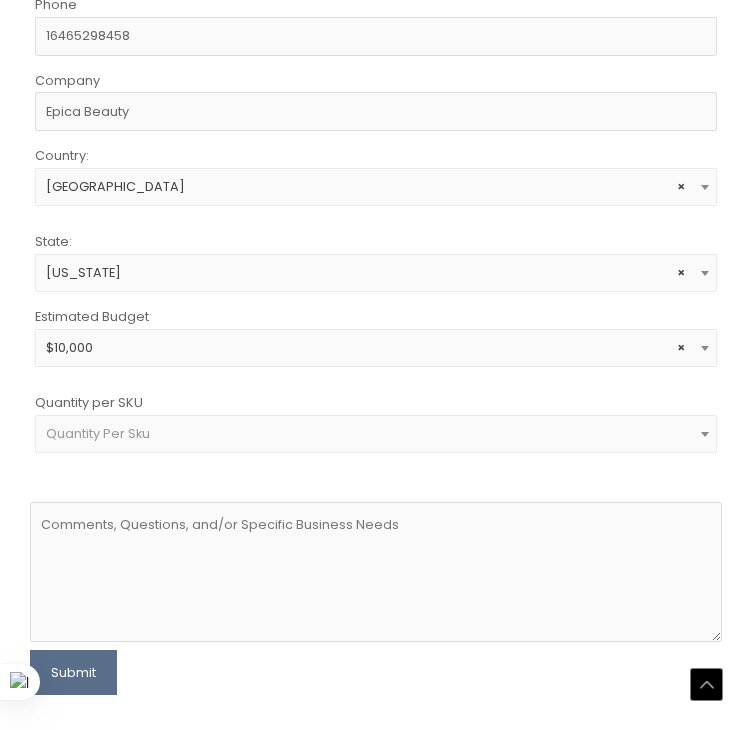 scroll, scrollTop: 1384, scrollLeft: 0, axis: vertical 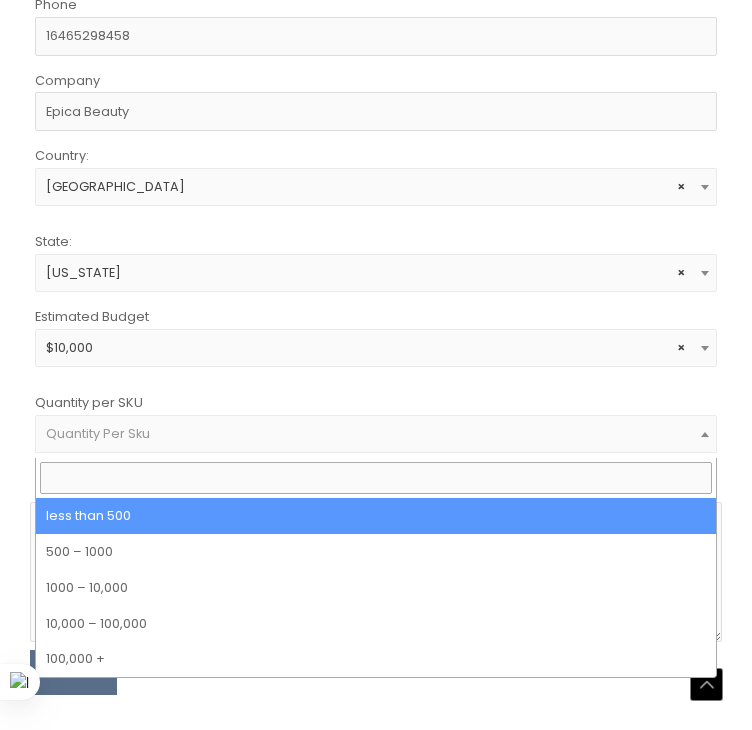 click on "Quantity Per Sku" at bounding box center (376, 434) 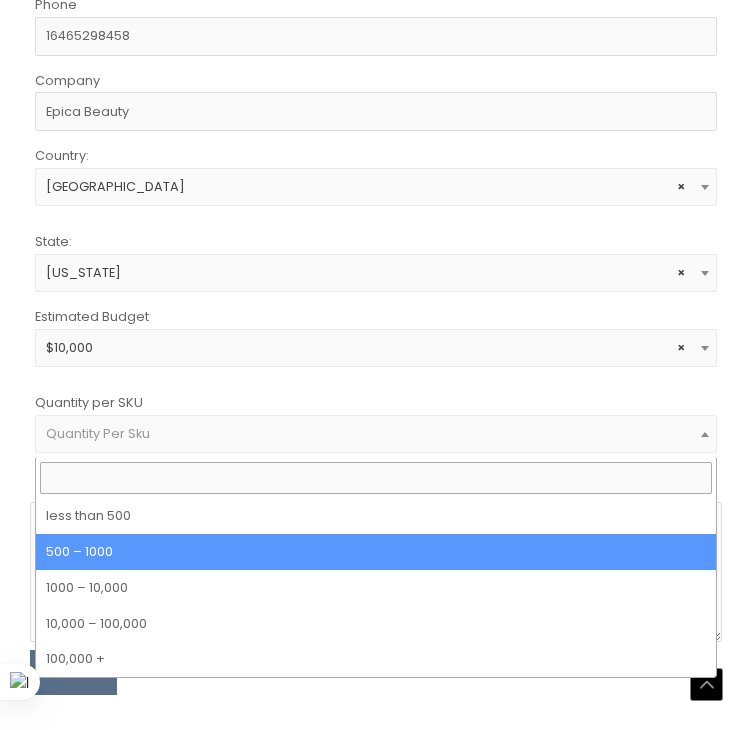 select on "8" 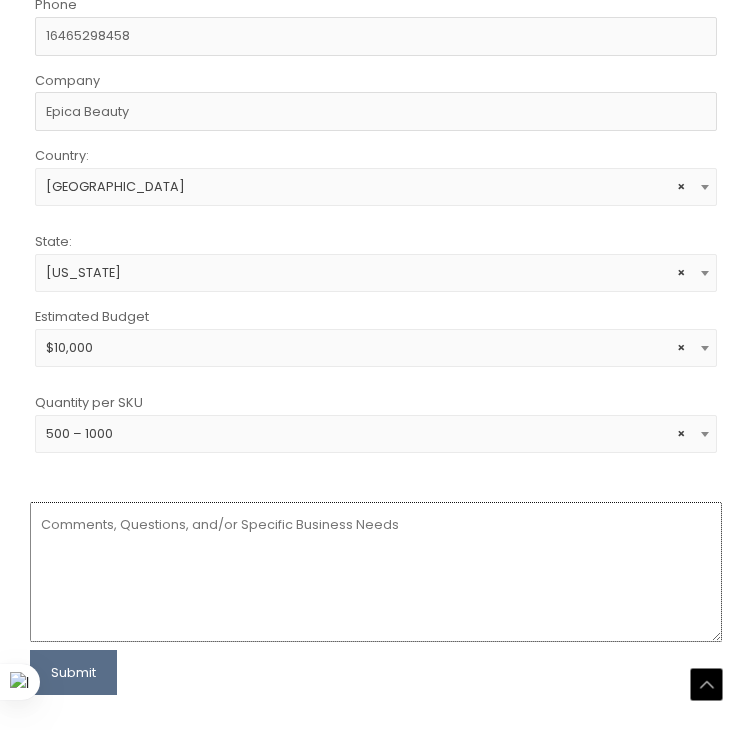 click at bounding box center (376, 572) 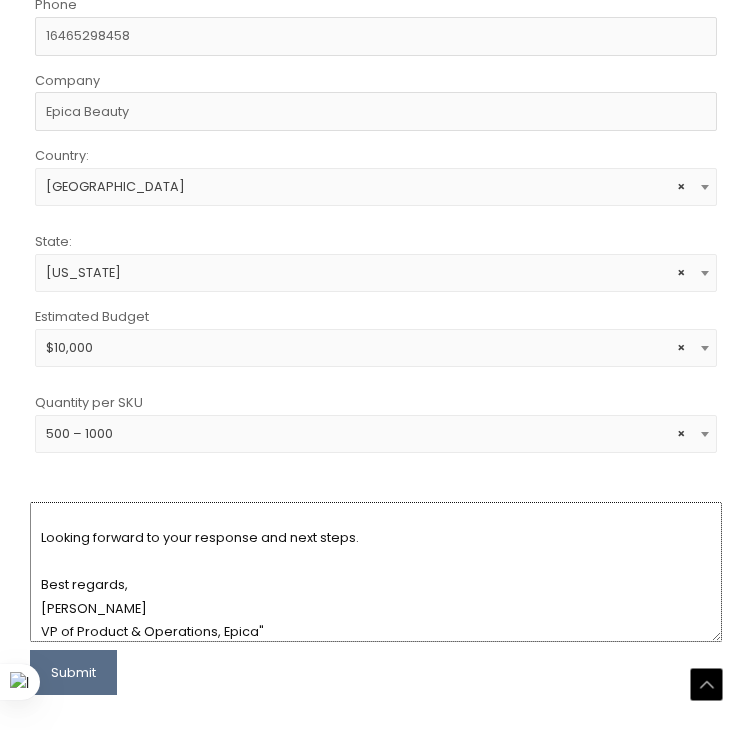scroll, scrollTop: 260, scrollLeft: 0, axis: vertical 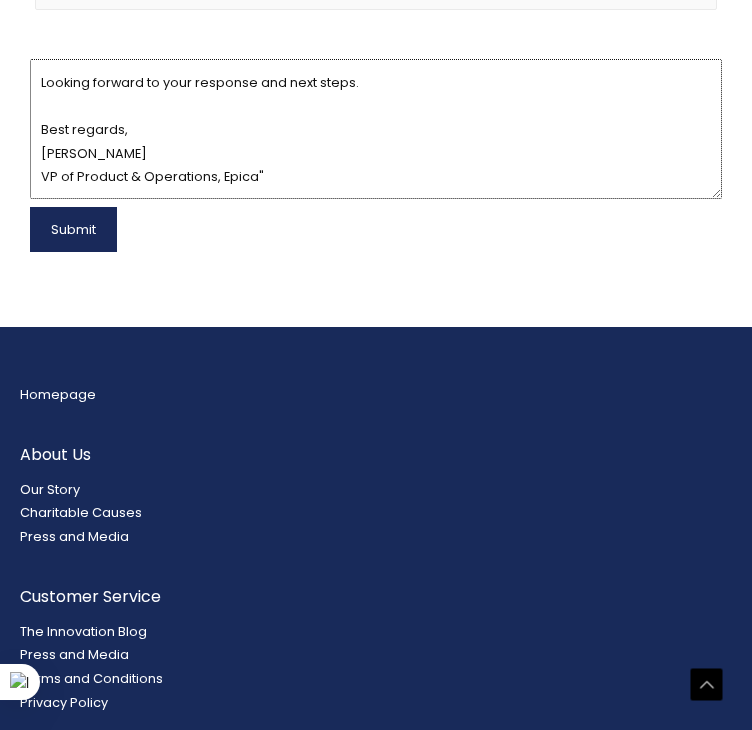 type on ""Dear Team,
I’m reaching out from Epica Beauty App, where we’re expanding into the skincare category and seeking a manufacturing partner to develop our new product line.
Could you please share your current catalogue of white label/private label skincare products (cleansers, moisturizers, serums, masks, etc.)? We’d also appreciate a quote including MOQs, lead times, and standard pricing.
If you offer formulation customization, please share details on the process and any associated costs.
Looking forward to your response and next steps.
Best regards,
[PERSON_NAME]
VP of Product & Operations, Epica"" 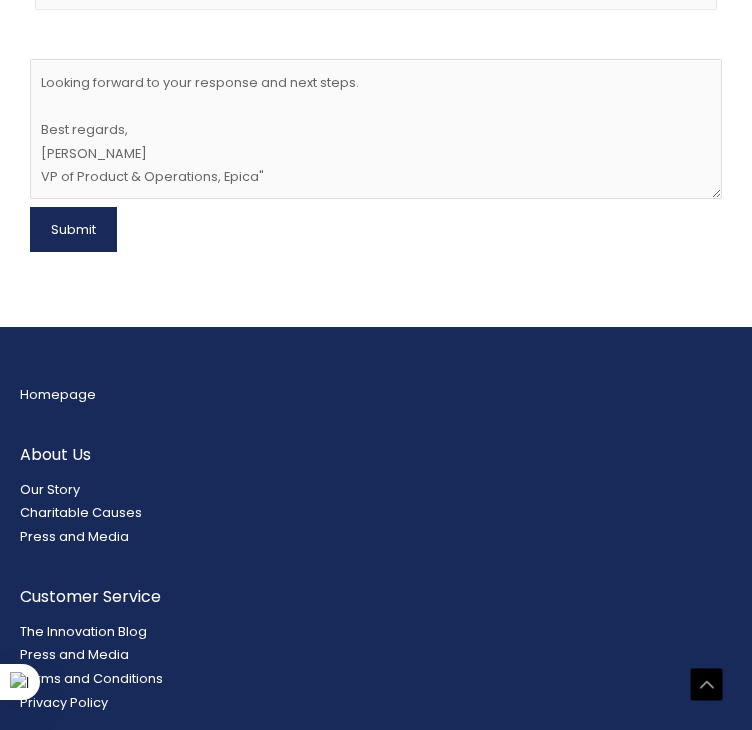 click on "Submit" at bounding box center (73, 230) 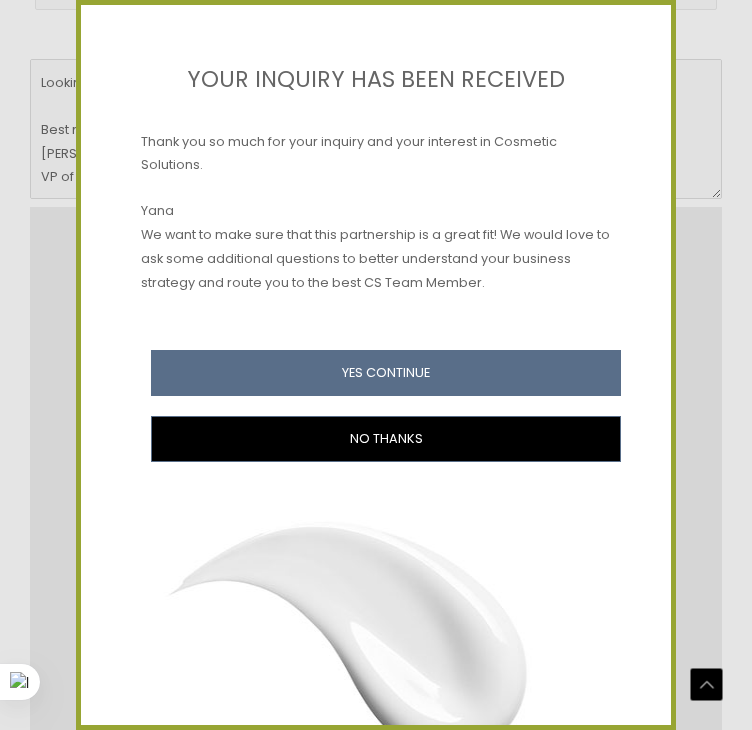 click at bounding box center (376, 365) 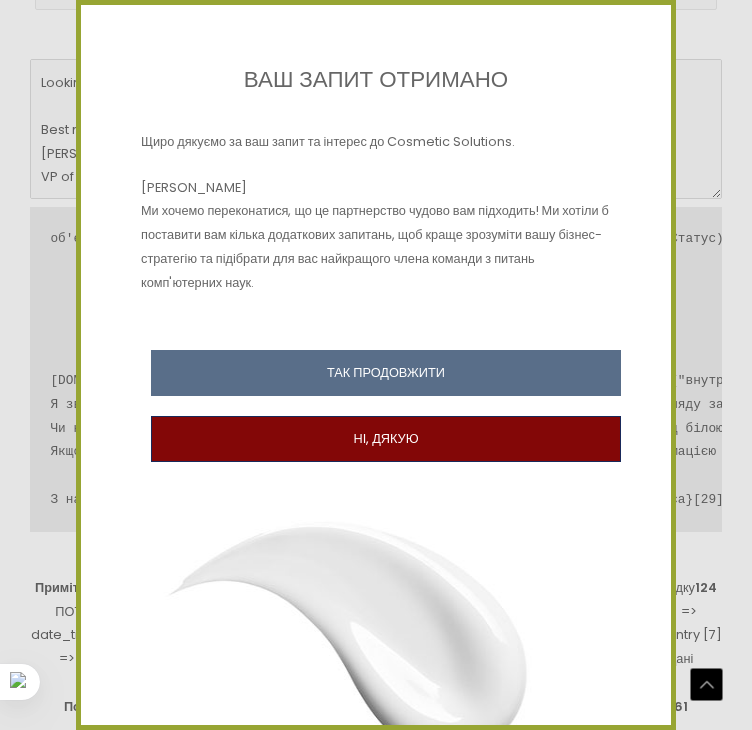 click on "НІ, ДЯКУЮ" at bounding box center [386, 439] 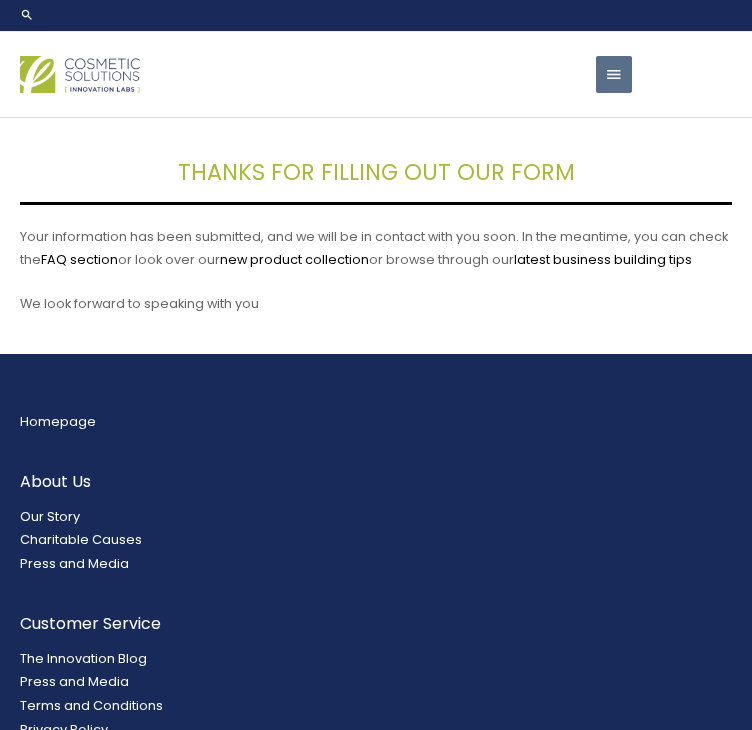 scroll, scrollTop: 0, scrollLeft: 0, axis: both 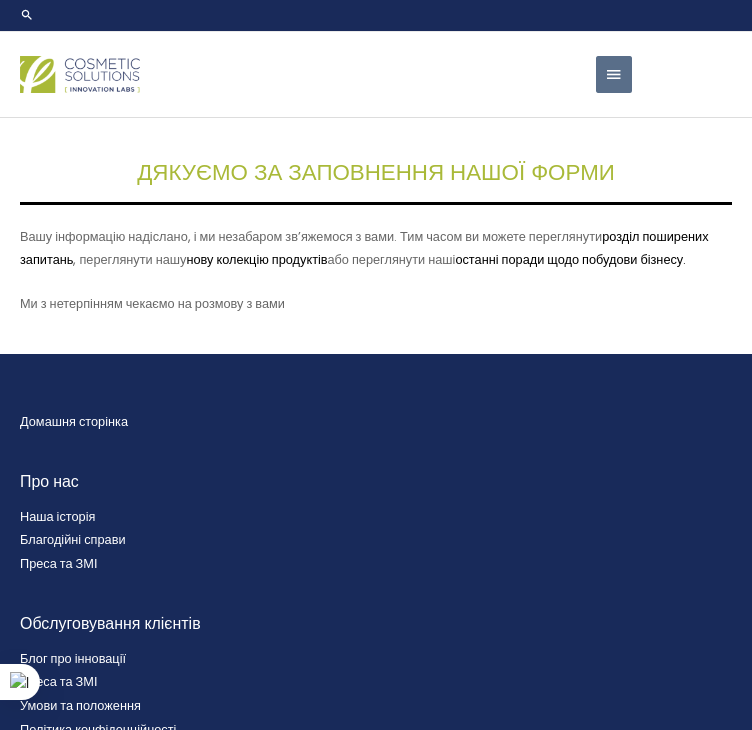 click on "Головне меню" at bounding box center [614, 75] 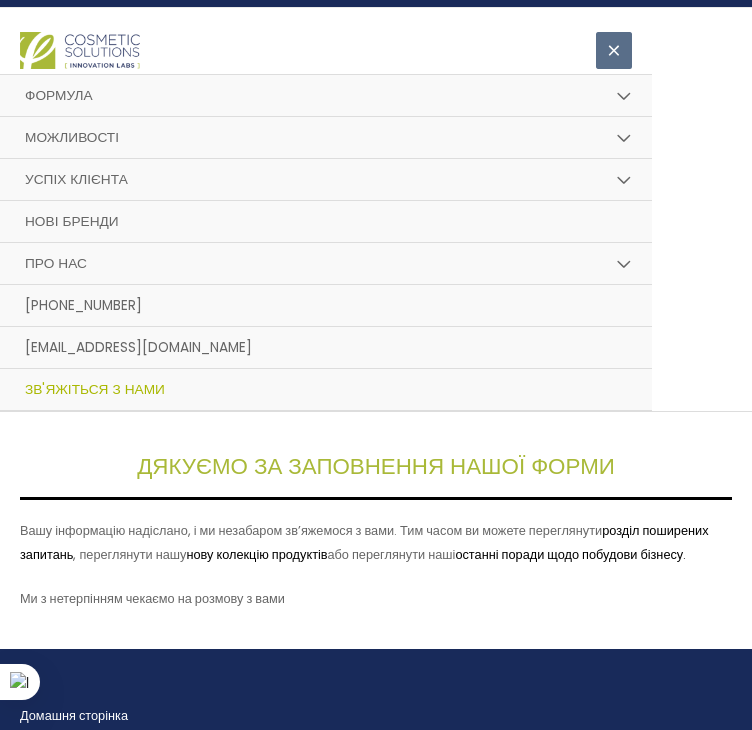 scroll, scrollTop: 26, scrollLeft: 0, axis: vertical 